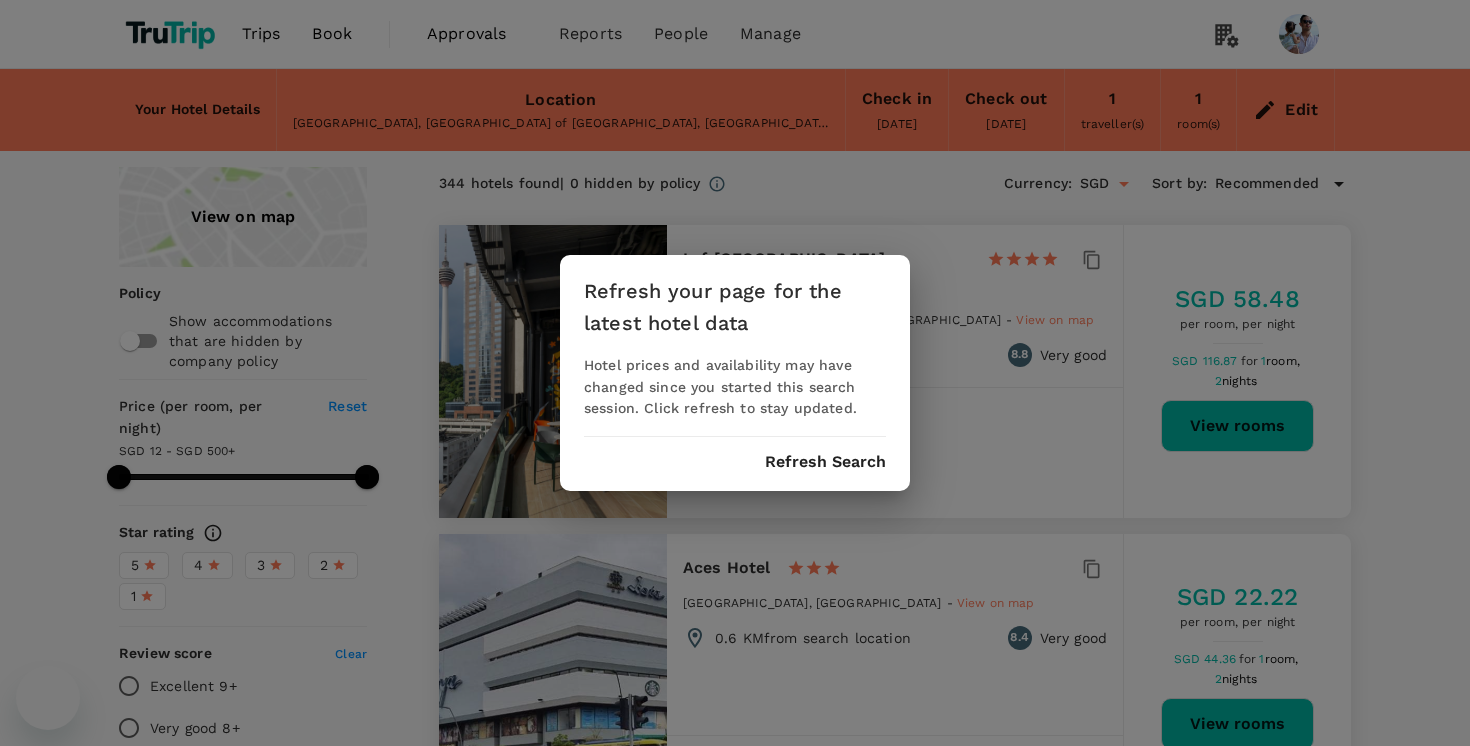scroll, scrollTop: 0, scrollLeft: 0, axis: both 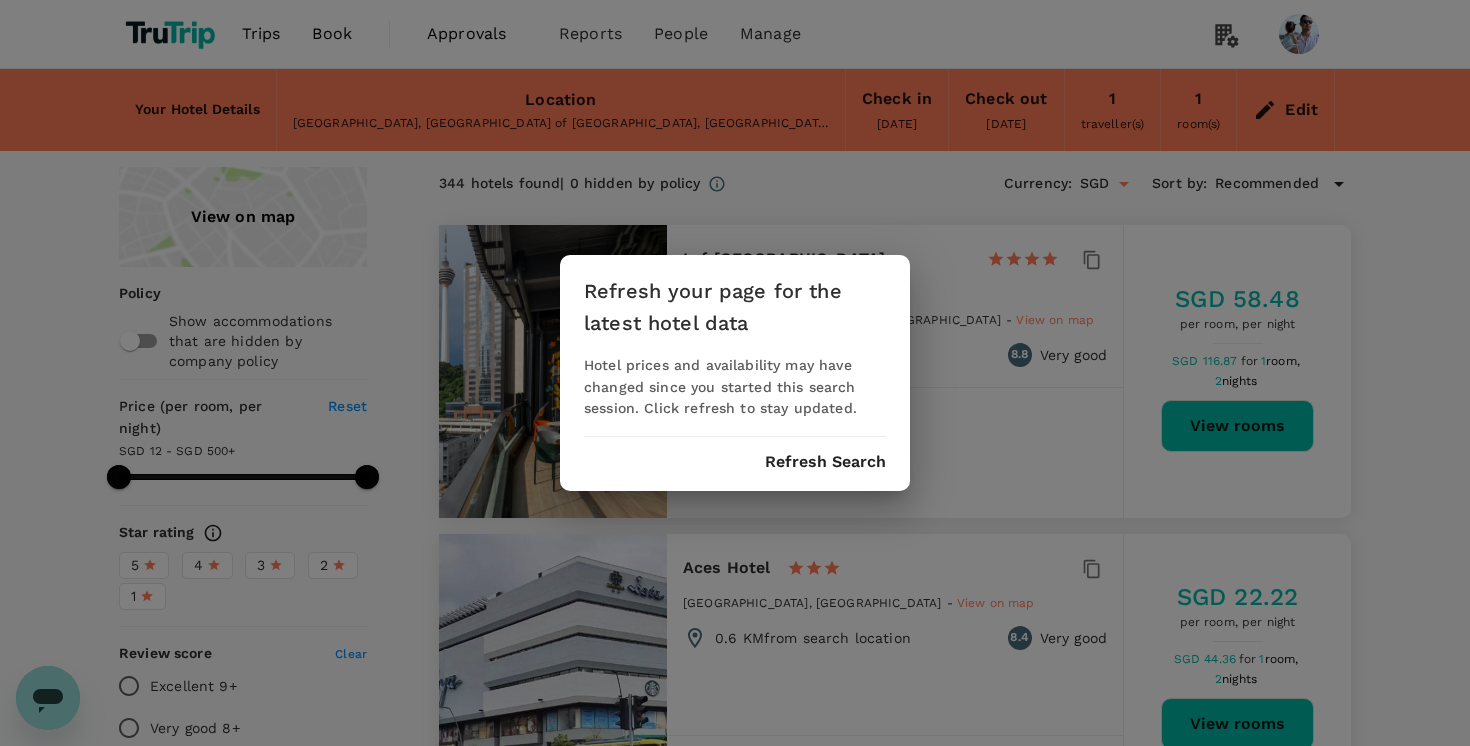 click on "Refresh Search" at bounding box center [825, 462] 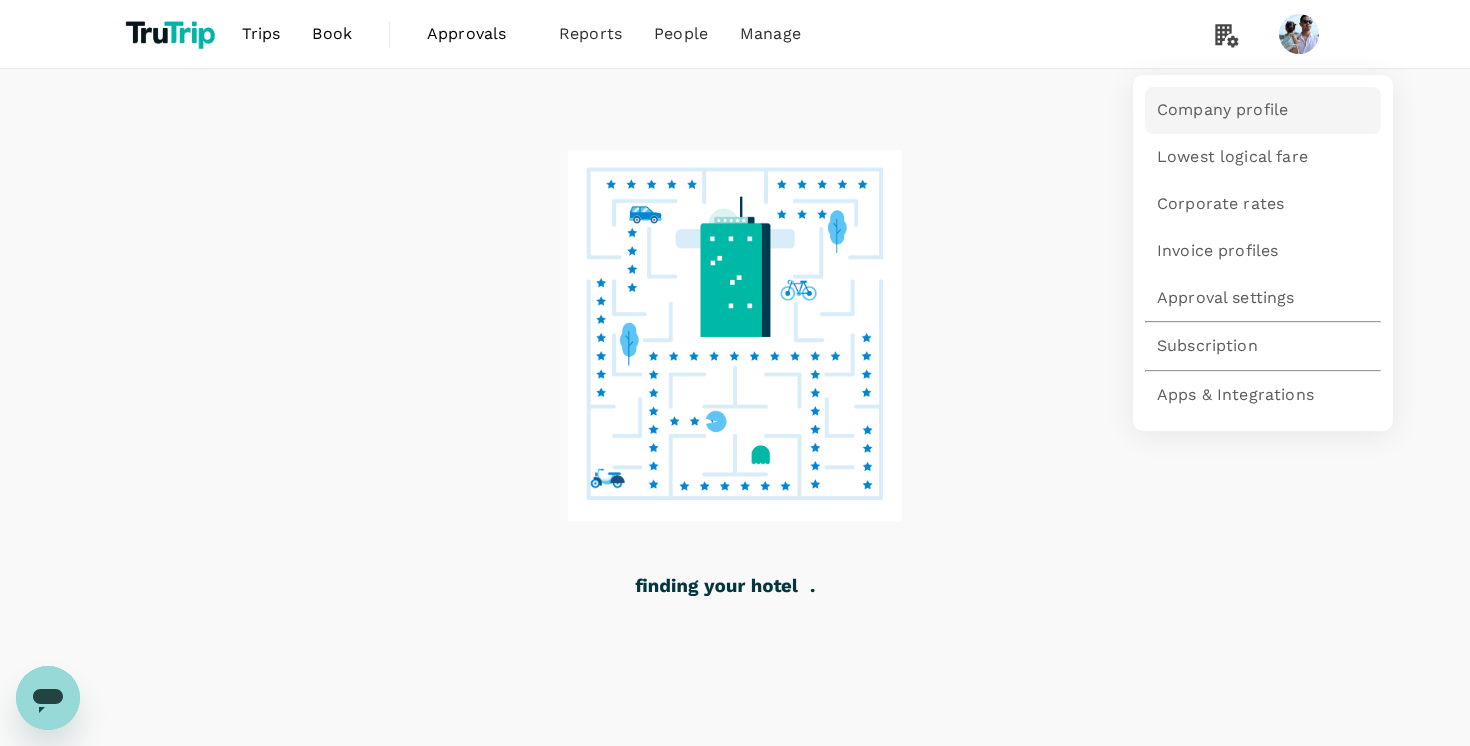 click on "Company profile" at bounding box center [1263, 110] 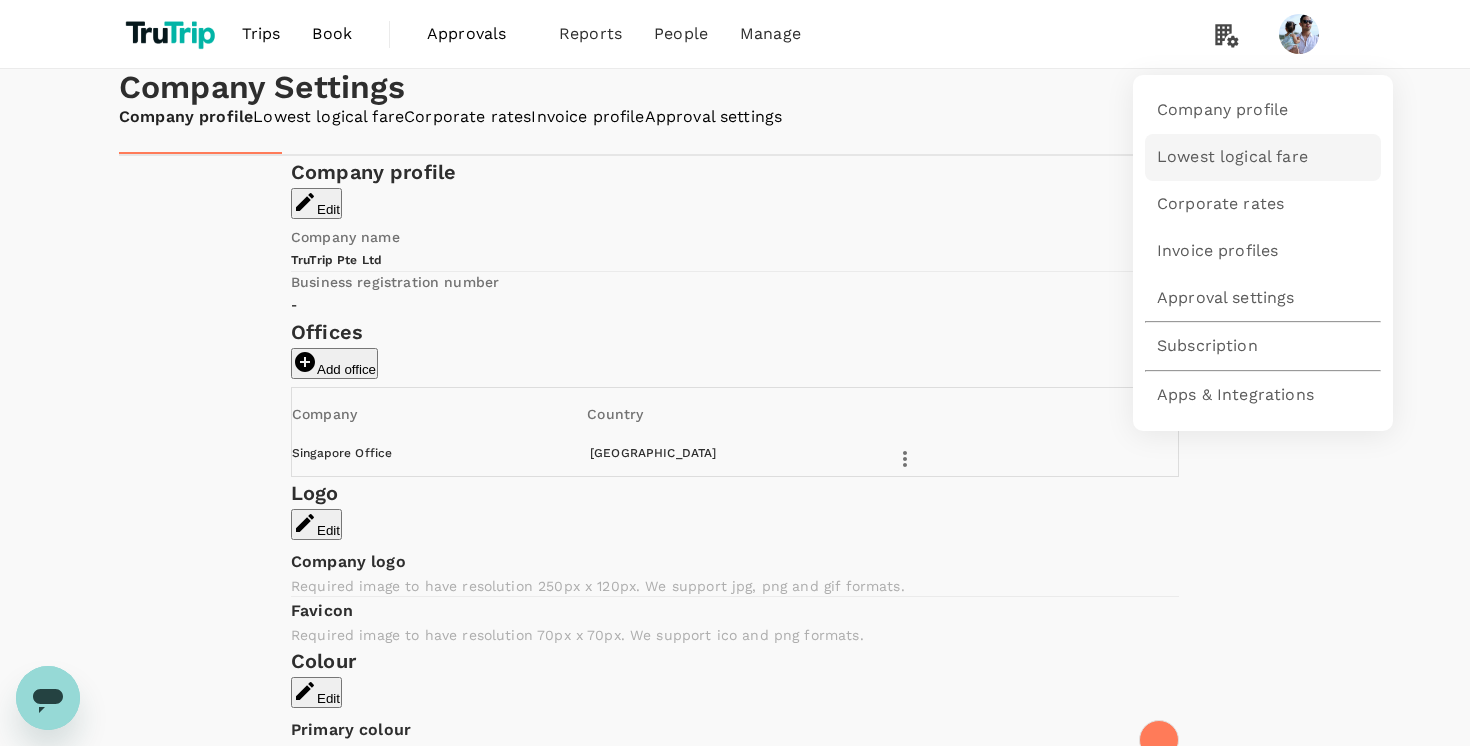 click on "Lowest logical fare" at bounding box center (1263, 157) 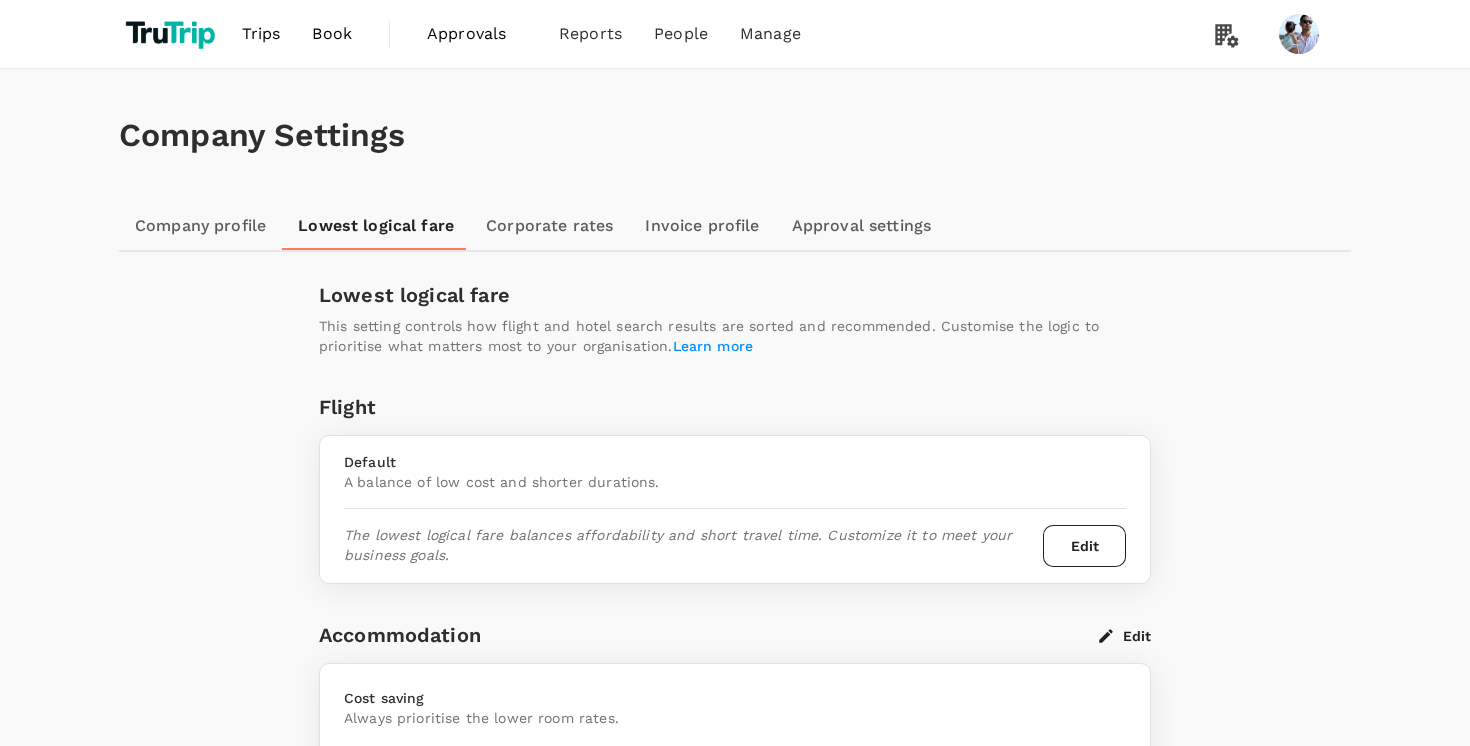 scroll, scrollTop: 0, scrollLeft: 0, axis: both 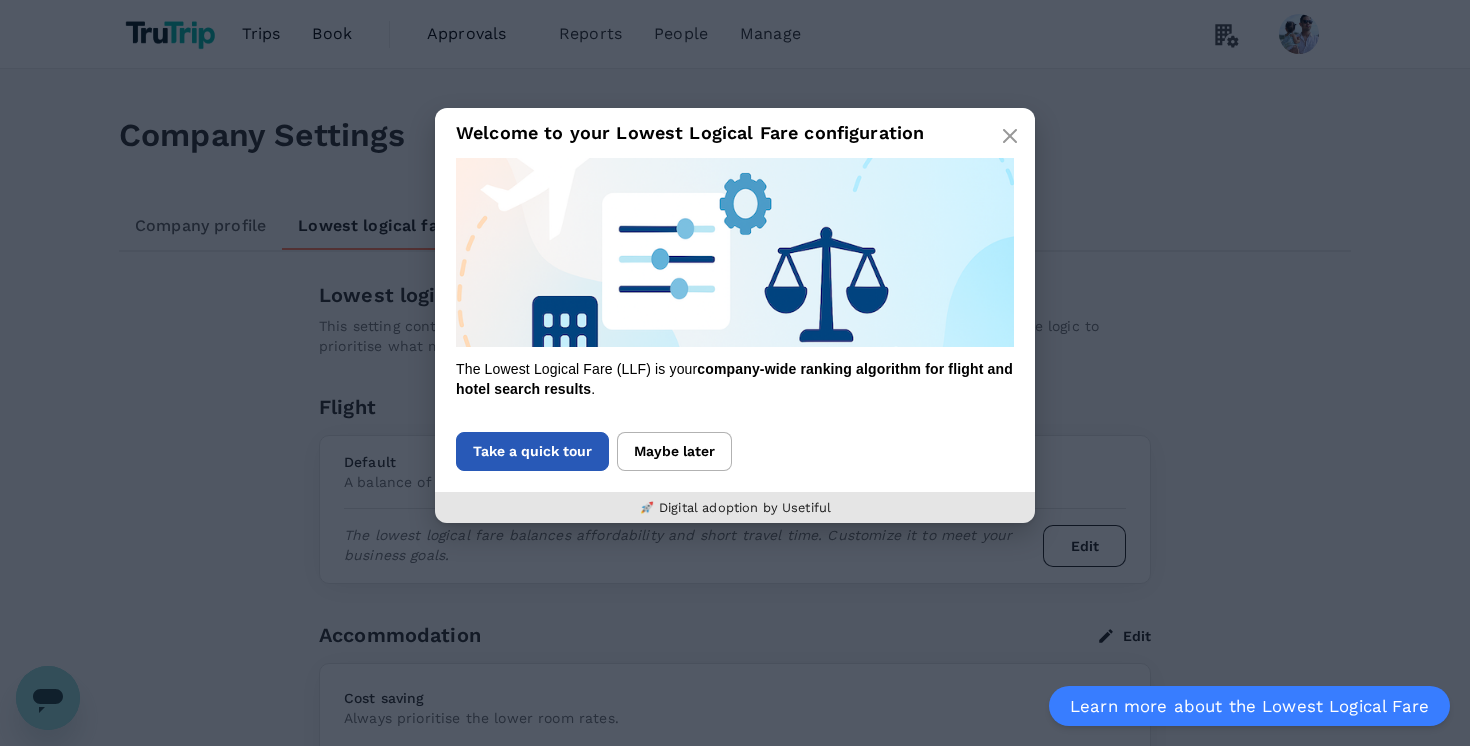 click on "Take a quick tour" at bounding box center (532, 451) 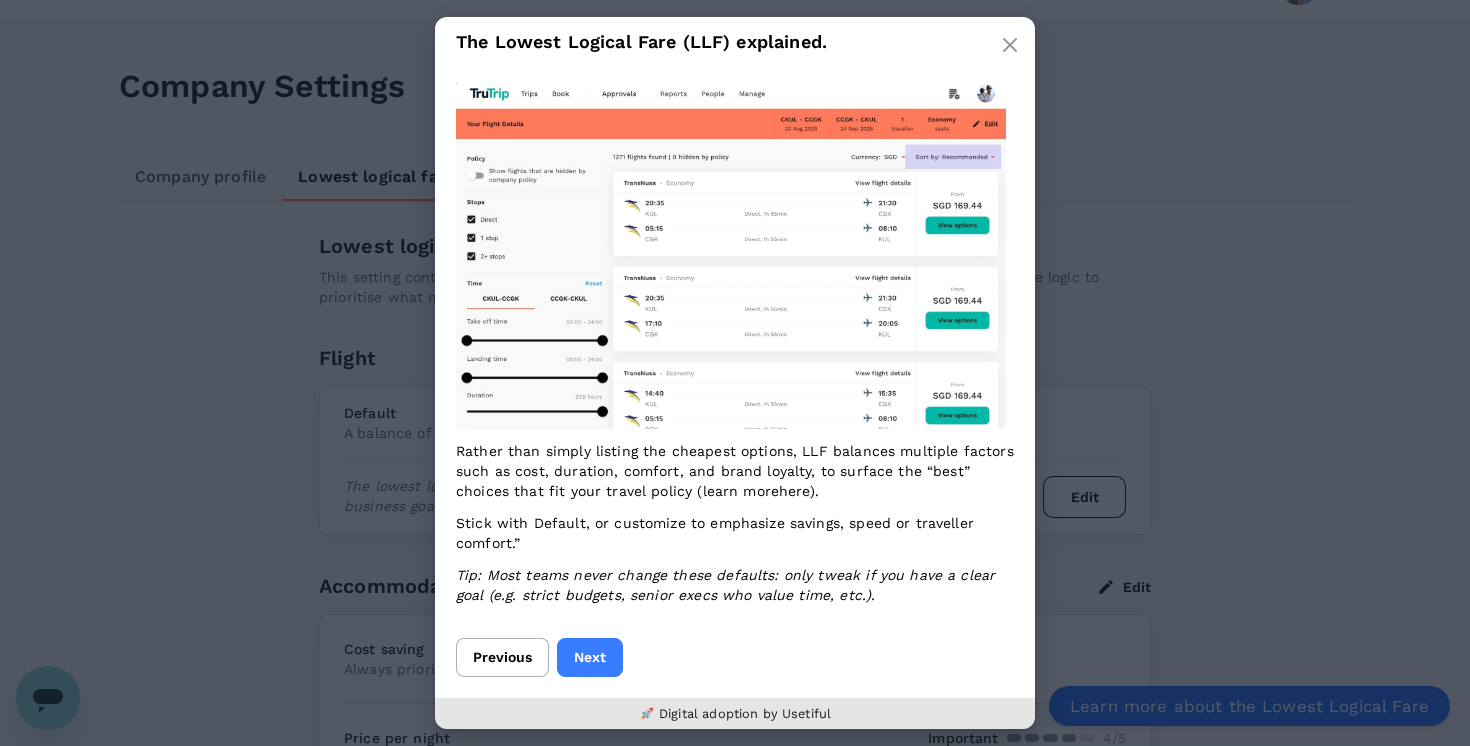 scroll, scrollTop: 45, scrollLeft: 0, axis: vertical 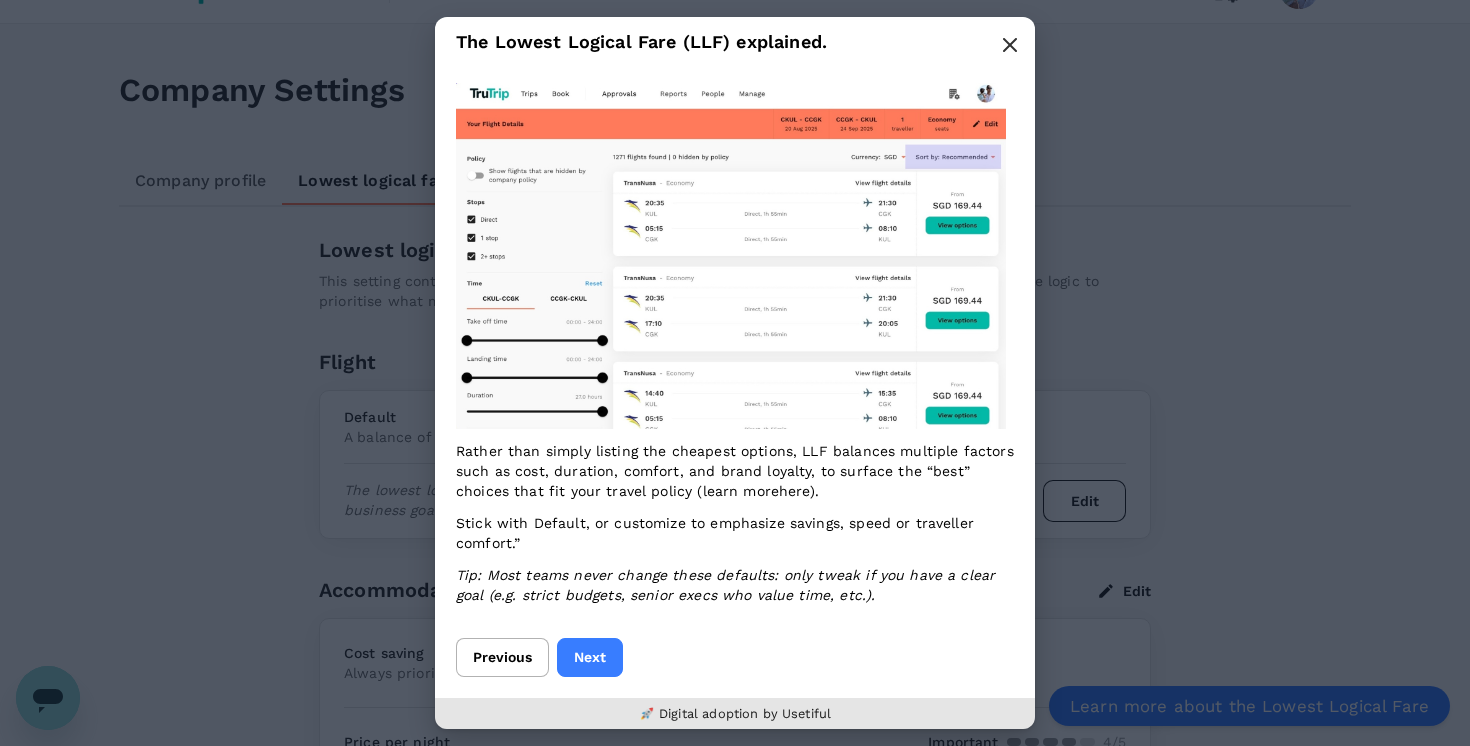 click at bounding box center (1010, 45) 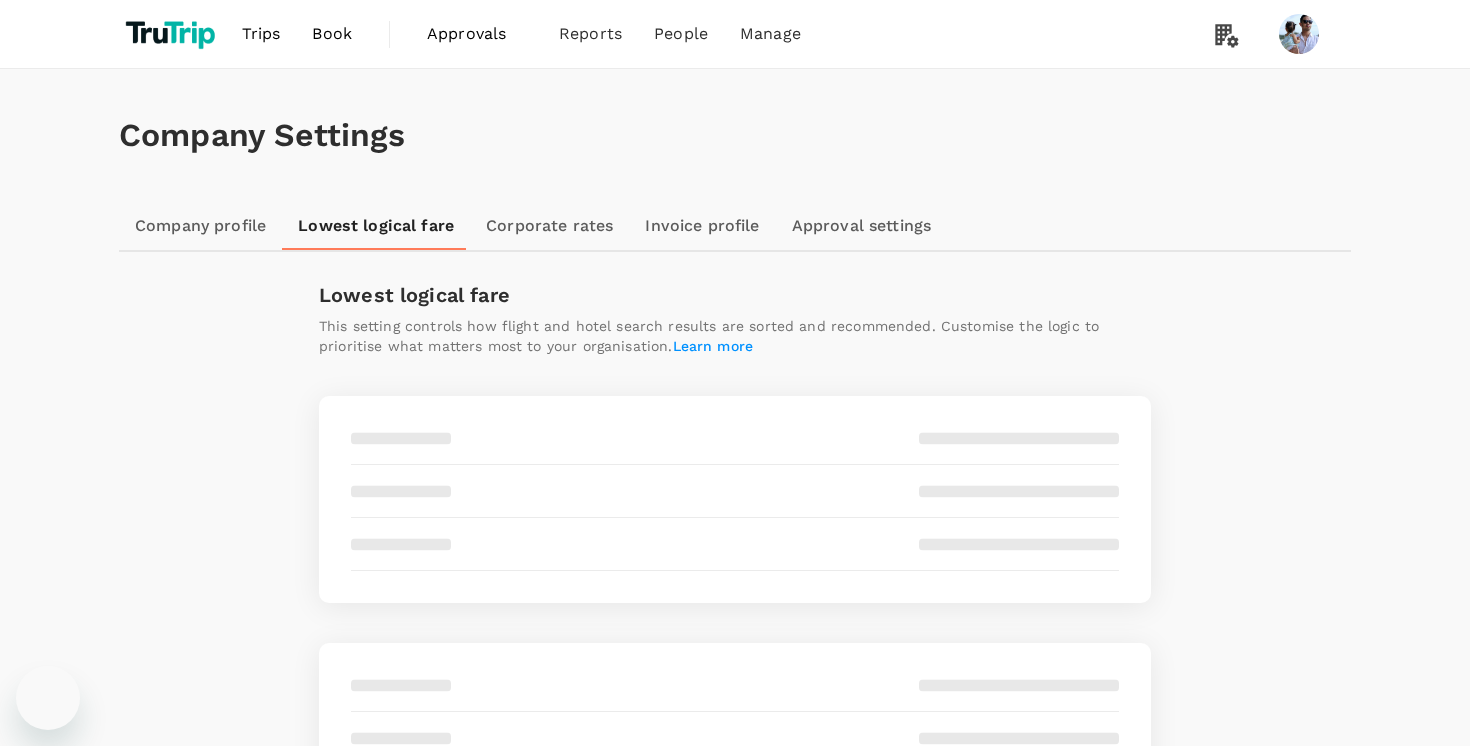 scroll, scrollTop: 45, scrollLeft: 0, axis: vertical 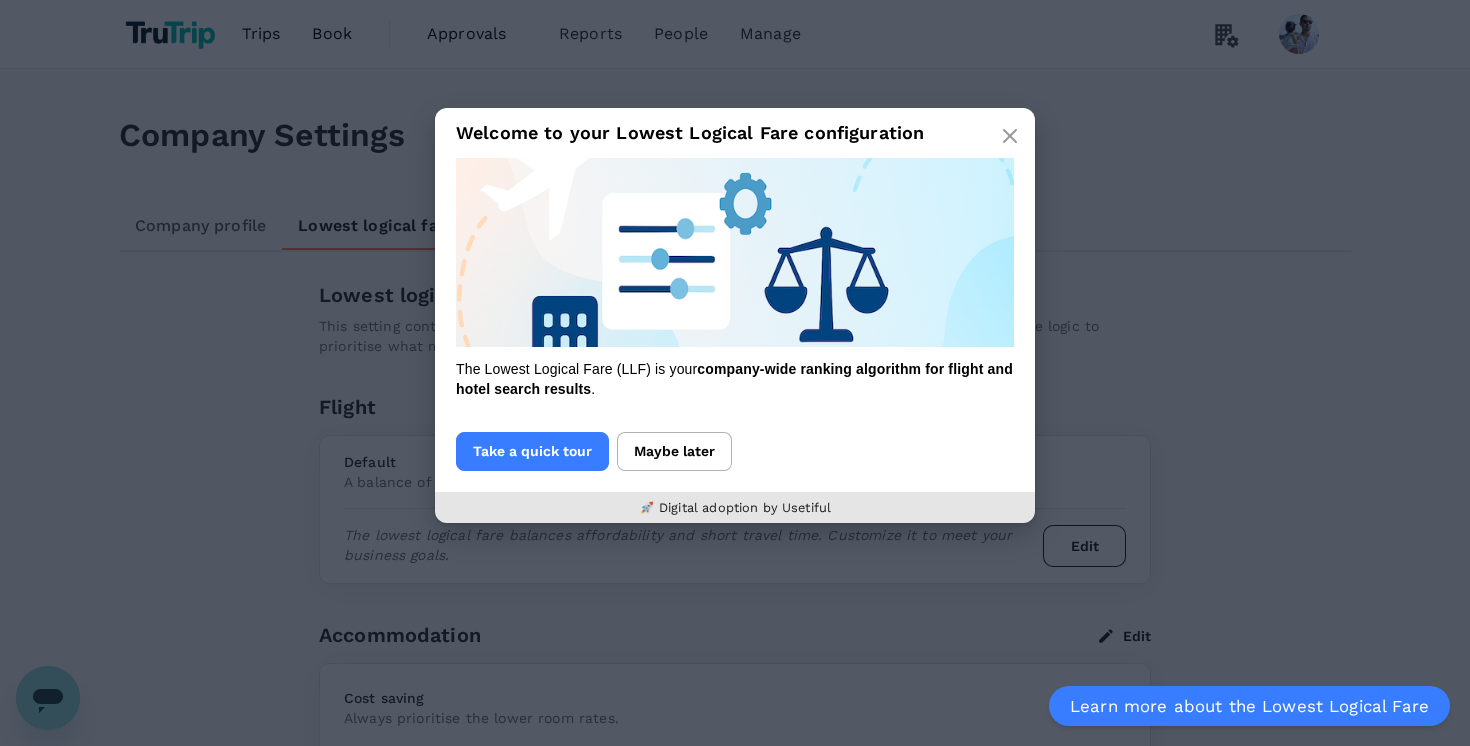 click on "Stop" at bounding box center (37, 1085) 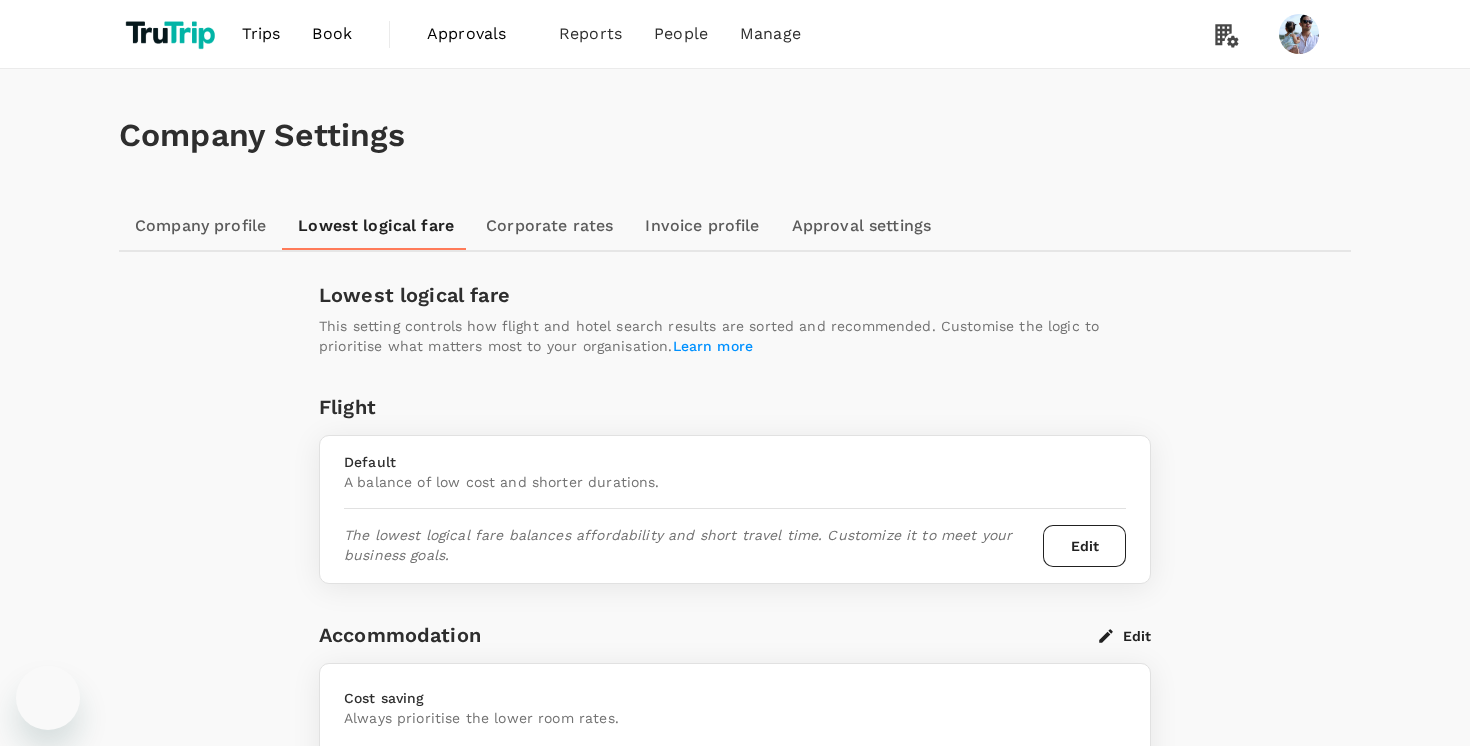 scroll, scrollTop: 0, scrollLeft: 0, axis: both 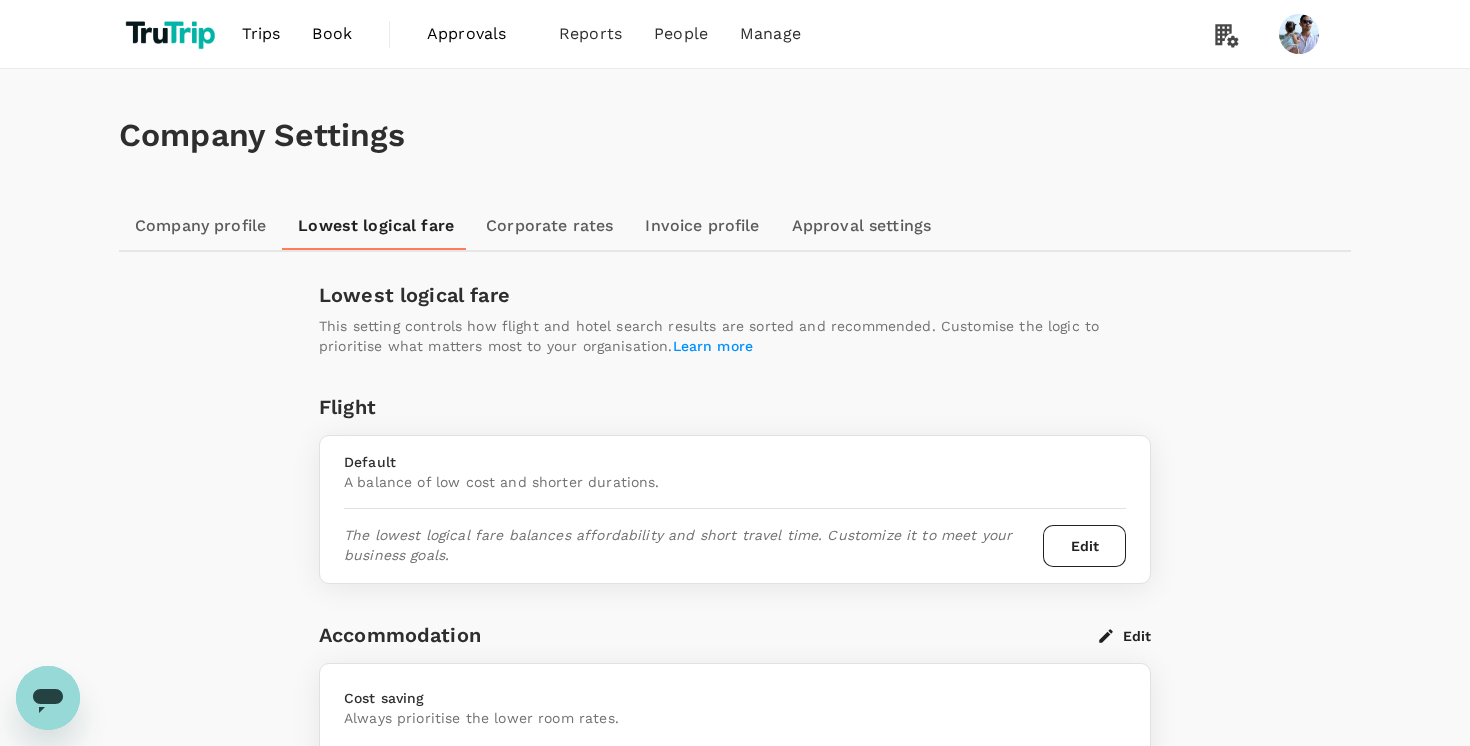 click at bounding box center [113, 1231] 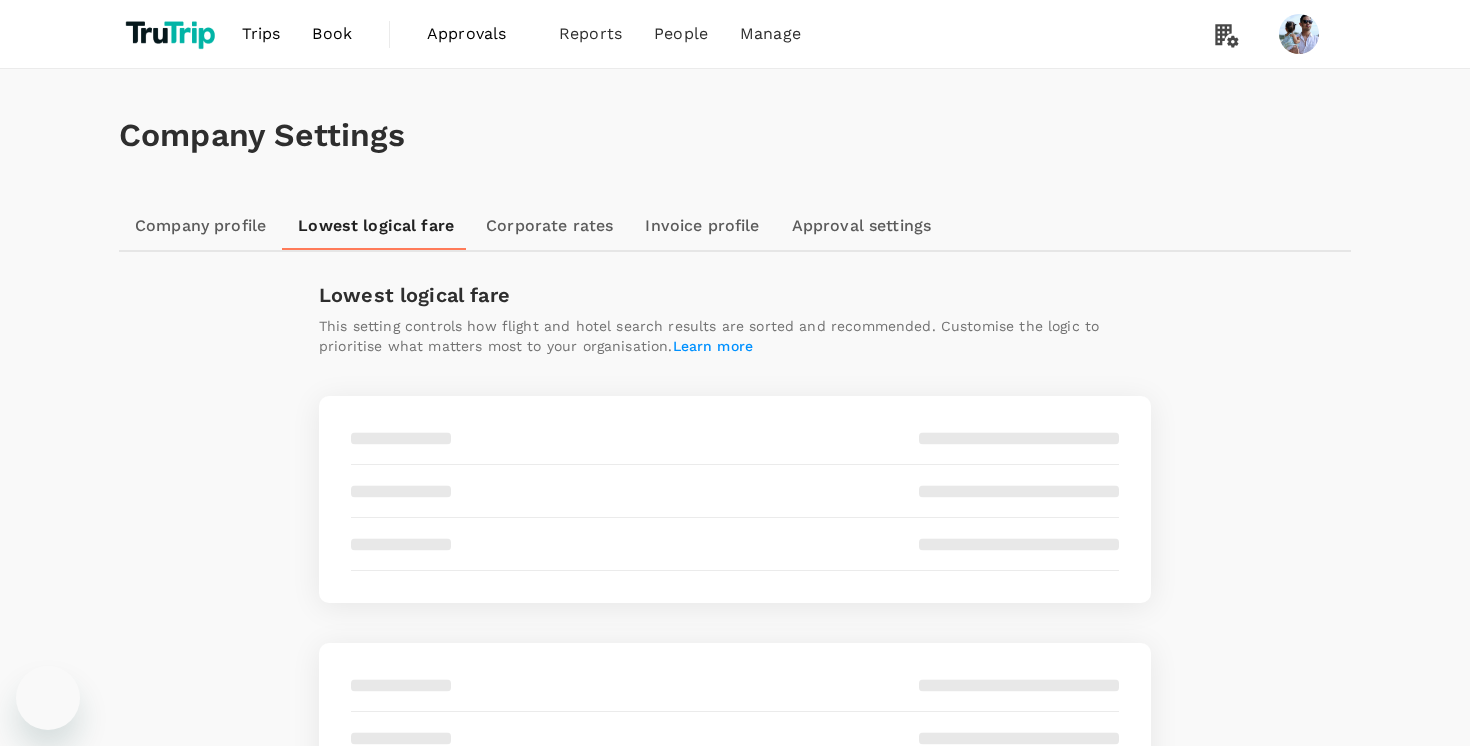 scroll, scrollTop: 0, scrollLeft: 0, axis: both 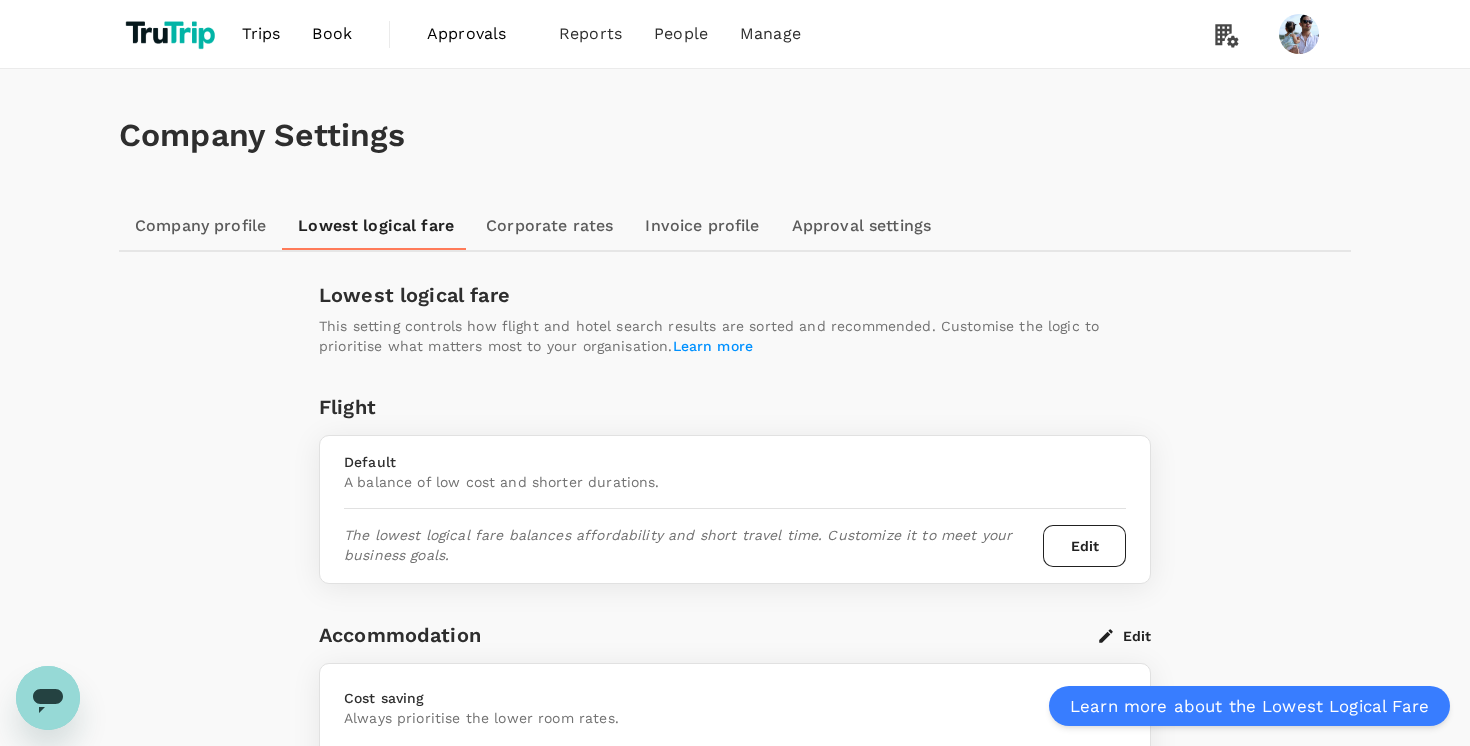 click on "Company Settings Company profile Lowest logical fare Corporate rates Invoice profile Approval settings Lowest logical fare This setting controls how flight and hotel search results are sorted and recommended. Customise the logic to prioritise what matters most to your organisation.  Learn more Flight Default A balance of low cost and shorter durations. The lowest logical fare balances affordability and short travel time. Customize it to meet your business goals. Edit Accommodation Edit Cost saving Always prioritise the lower room rates. Price per night Important 4 /5 Review score Slightly Important 2 /5 Star rating Slightly Important 2 /5 Chain affiliation Not Important 1 /5" at bounding box center (735, 549) 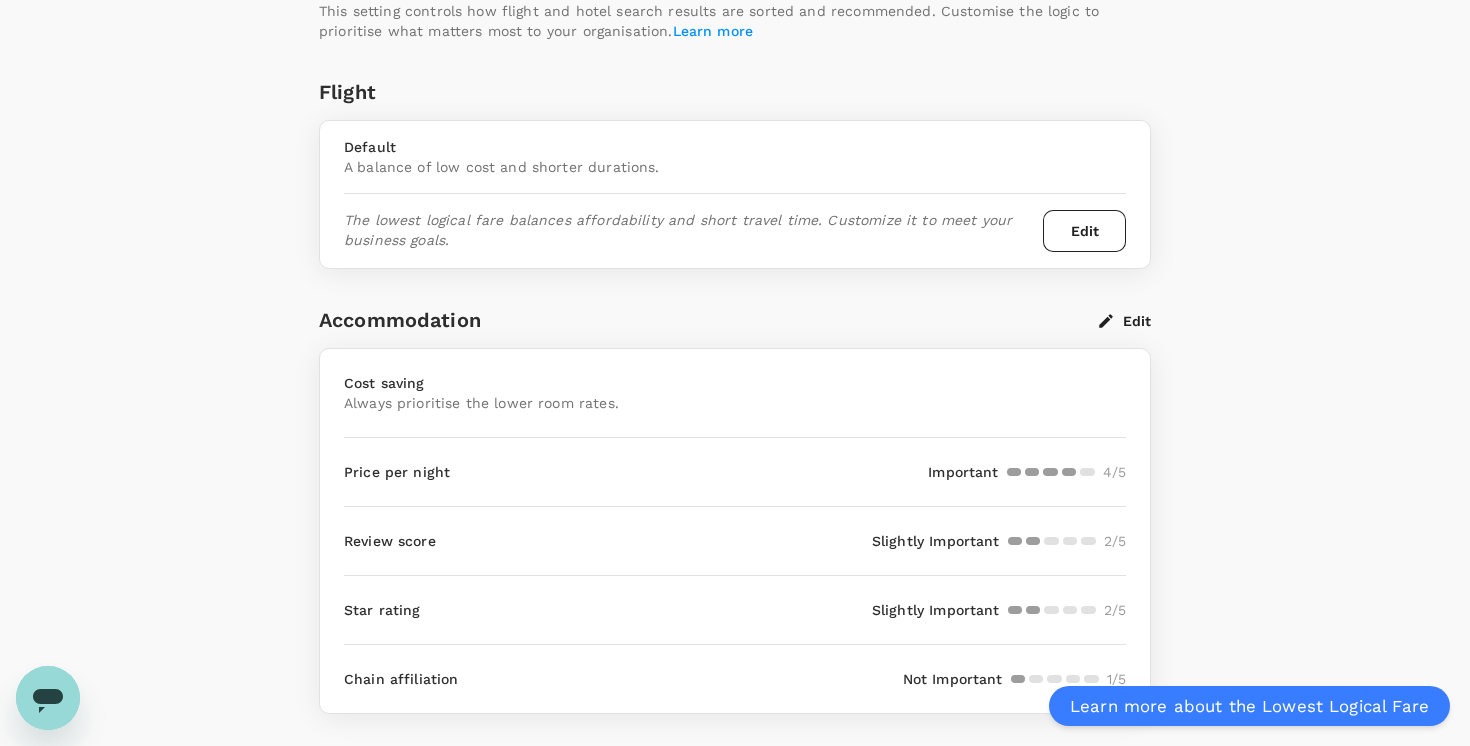 scroll, scrollTop: 235, scrollLeft: 0, axis: vertical 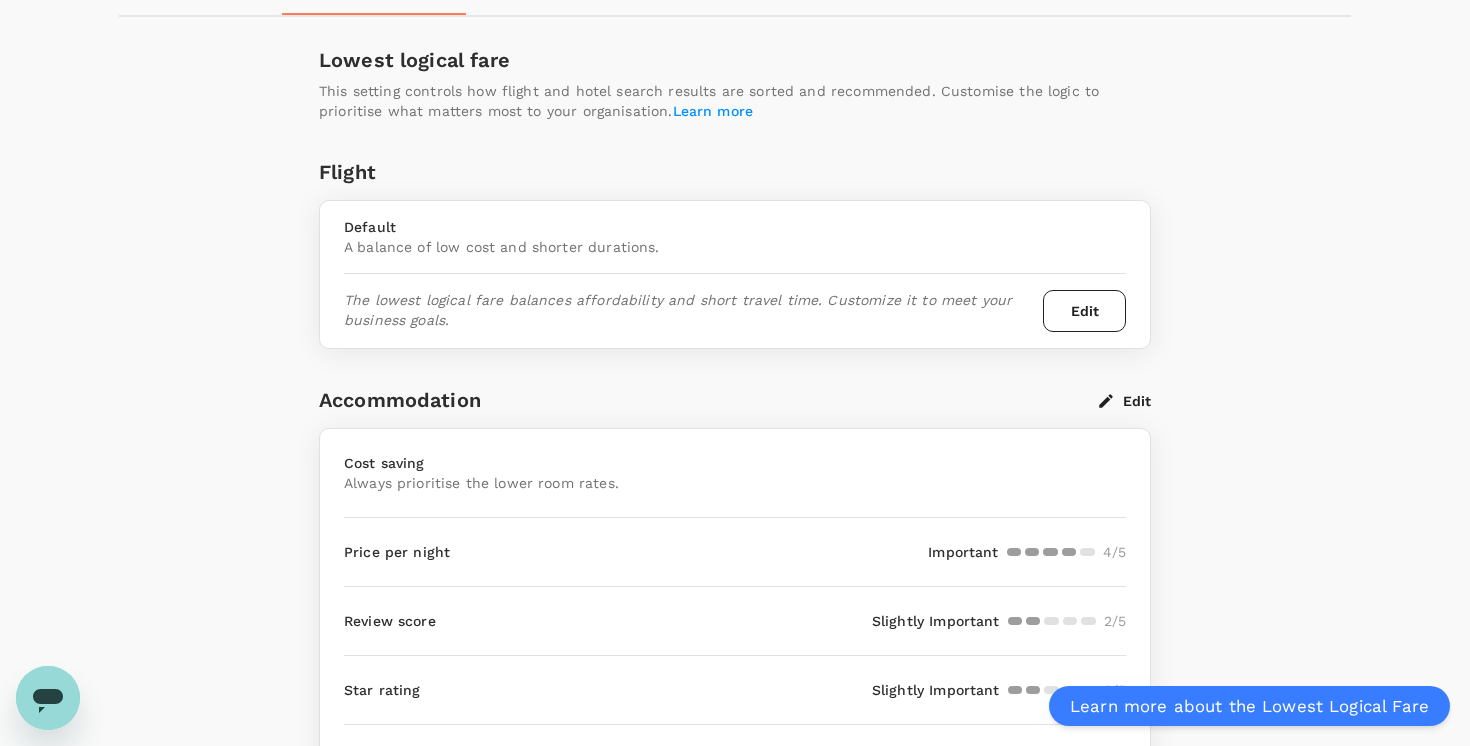 click on "Edit" at bounding box center (1084, 311) 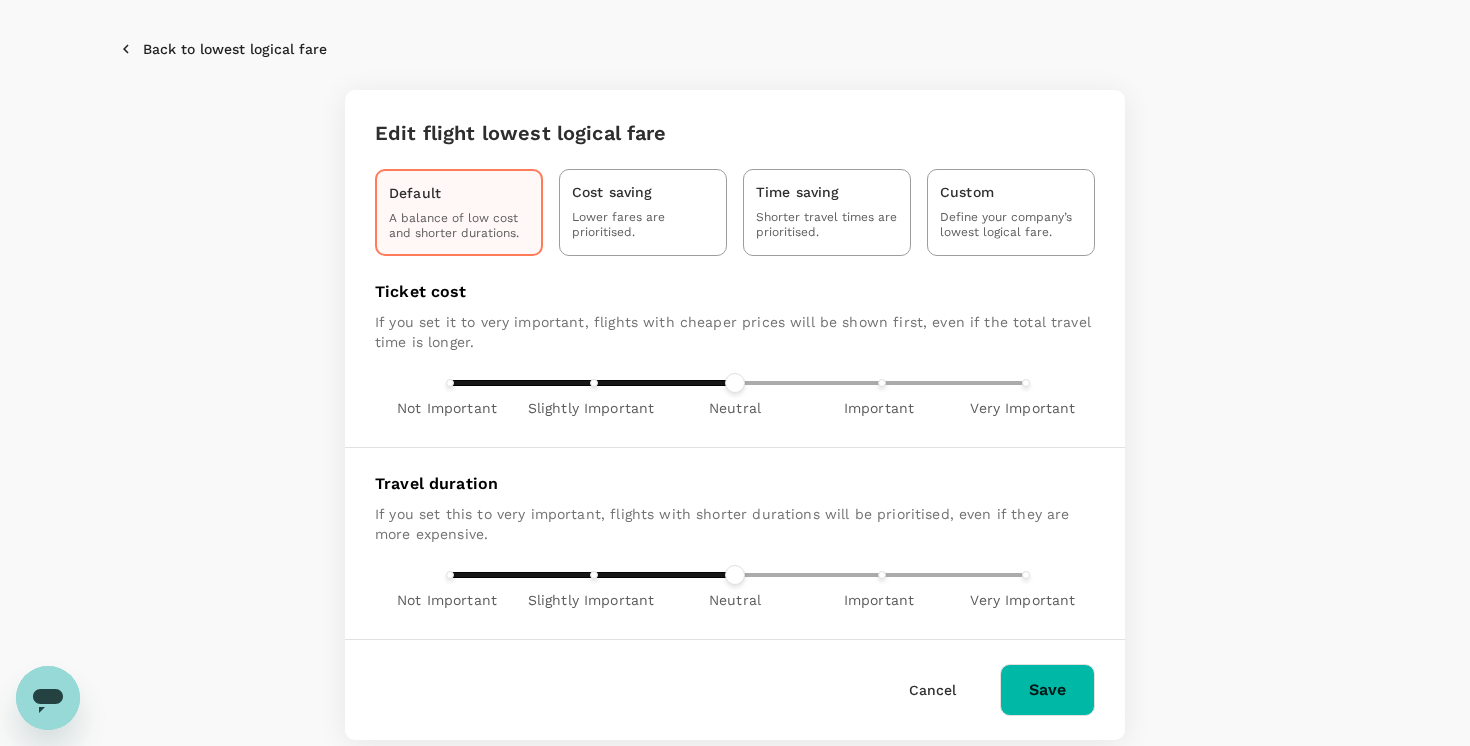 scroll, scrollTop: 0, scrollLeft: 0, axis: both 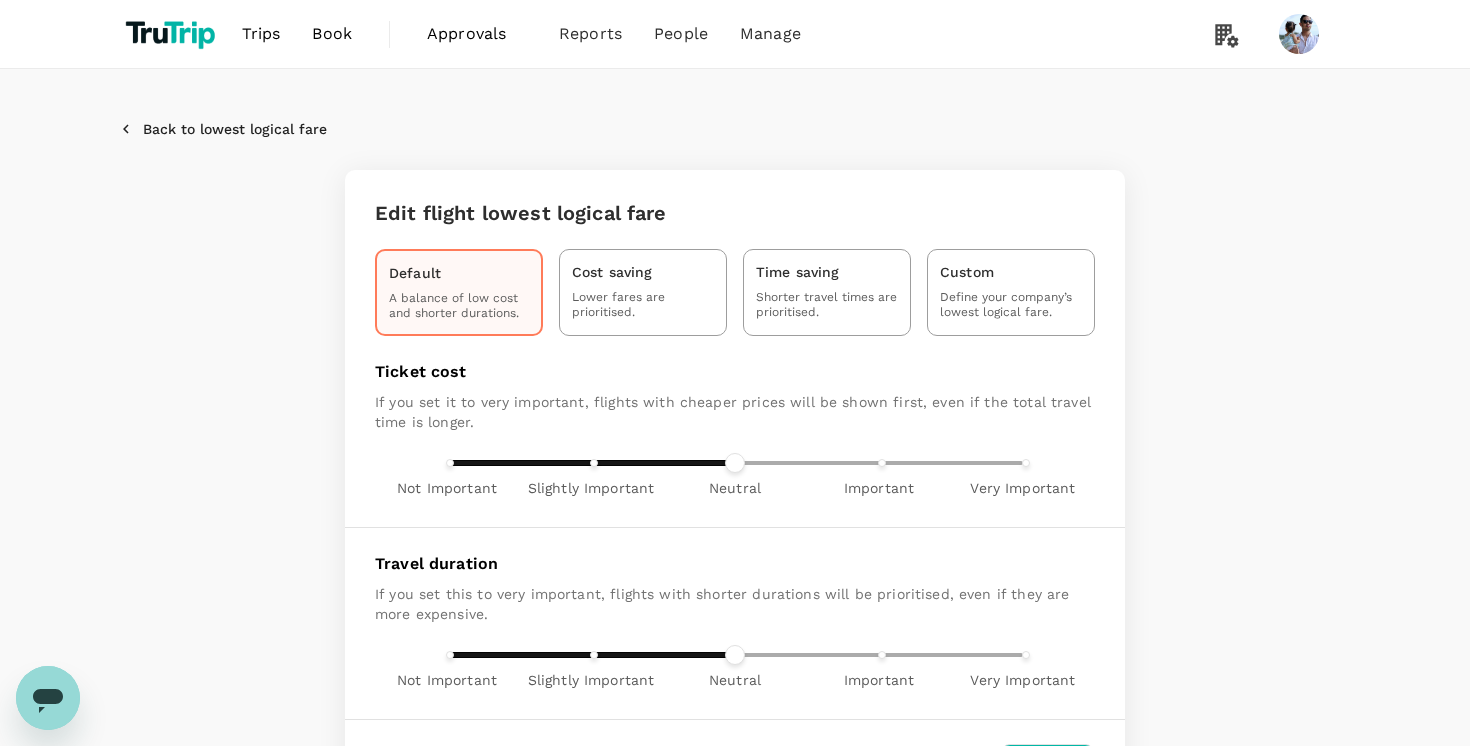 click on "Back to lowest logical fare" at bounding box center (223, 129) 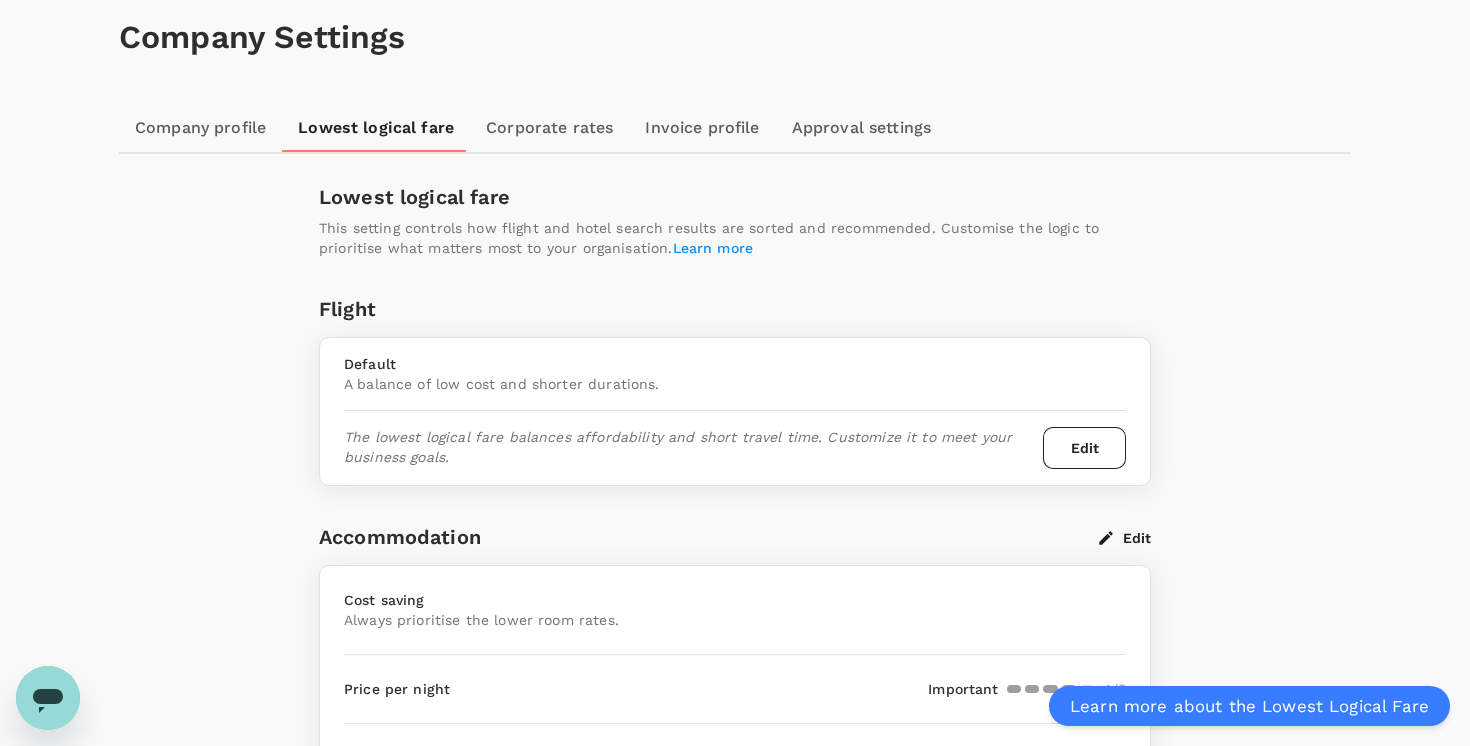 scroll, scrollTop: 224, scrollLeft: 0, axis: vertical 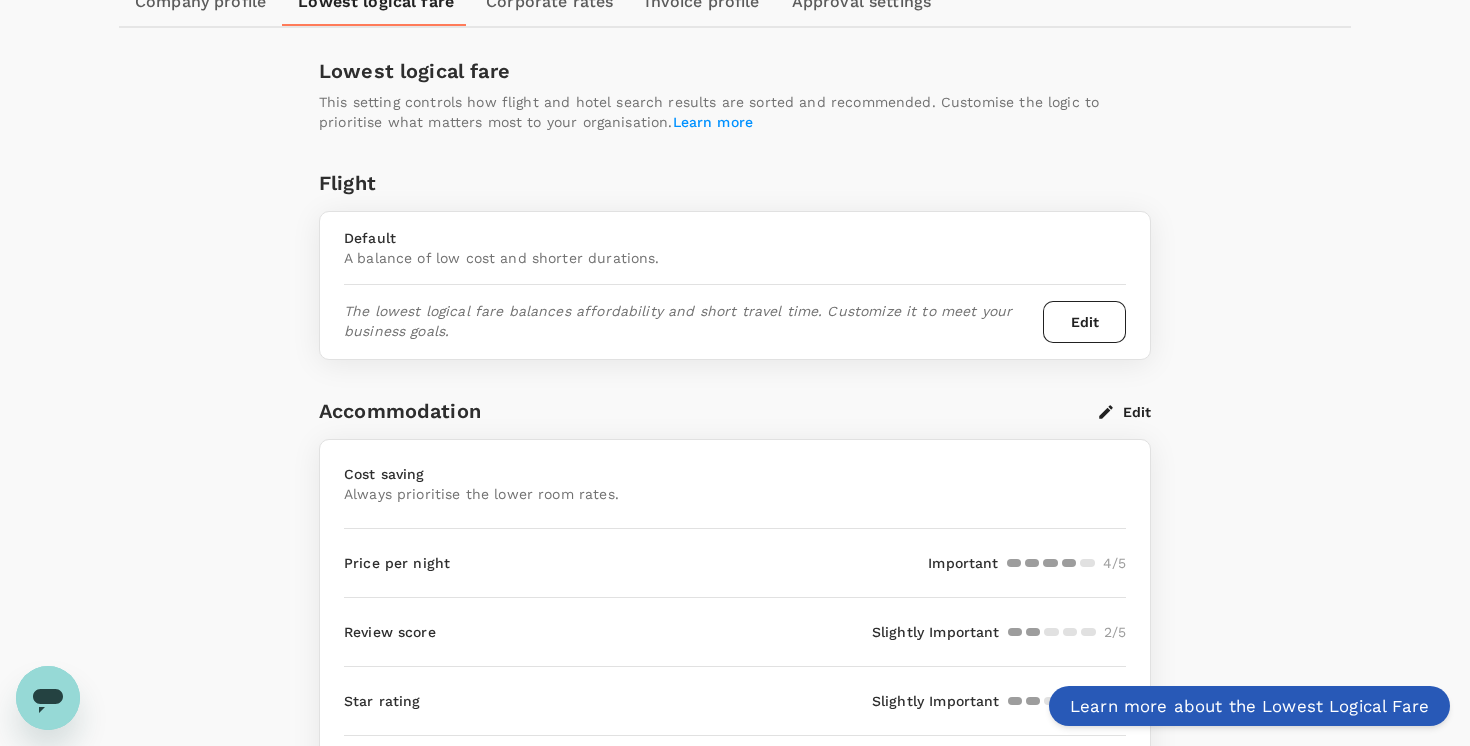 click on "Learn more about the  Lowest Logical Fare" at bounding box center (1249, 706) 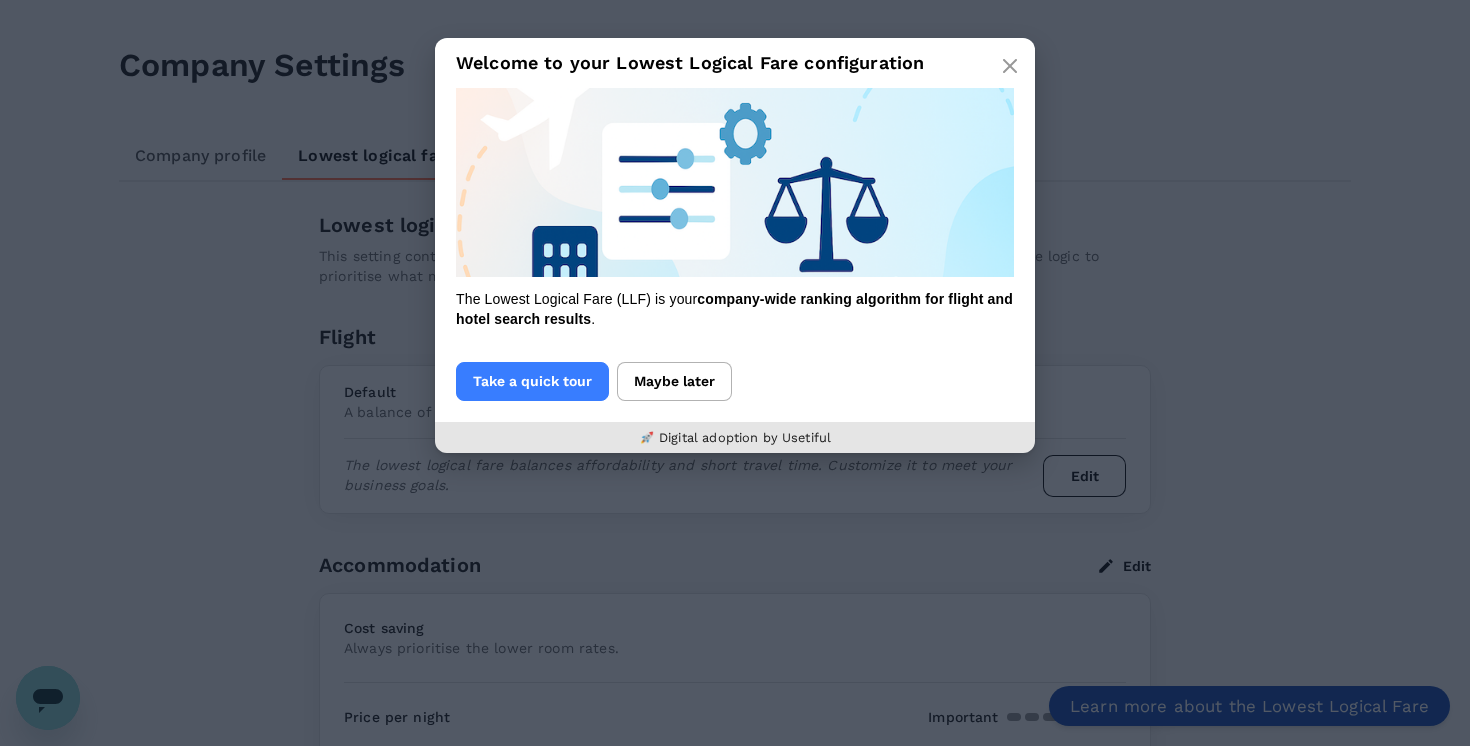 scroll, scrollTop: 0, scrollLeft: 0, axis: both 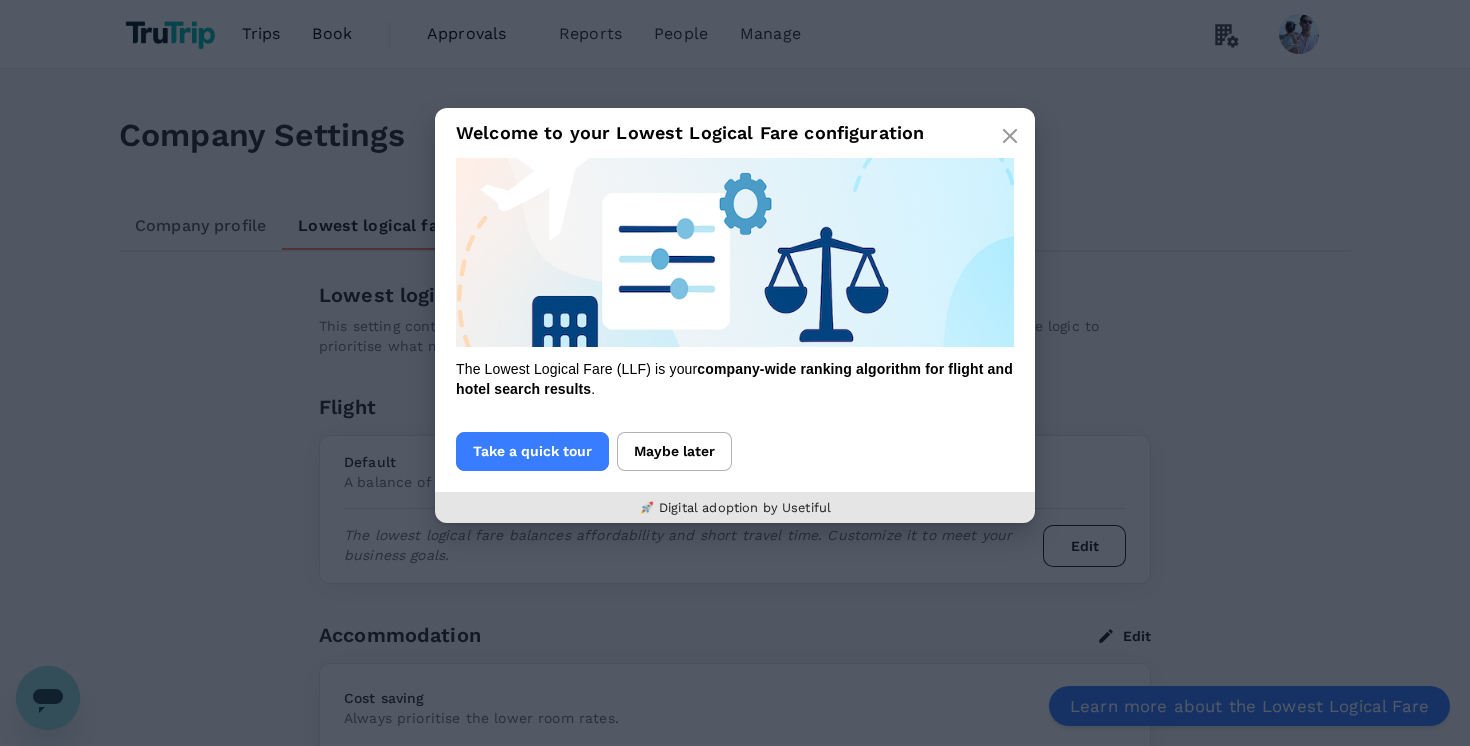 click on "Welcome to your Lowest Logical Fare configuration" at bounding box center [735, 133] 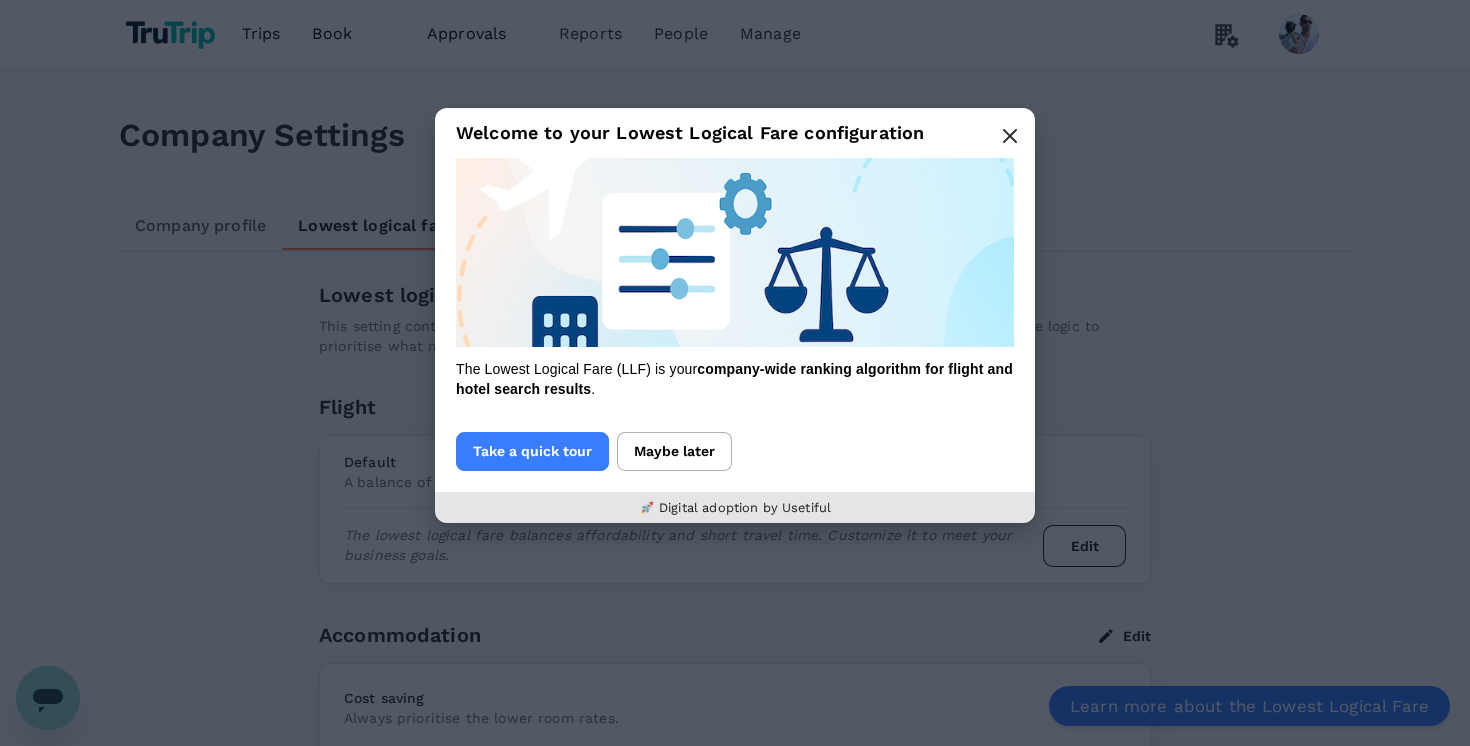 click at bounding box center [1010, 136] 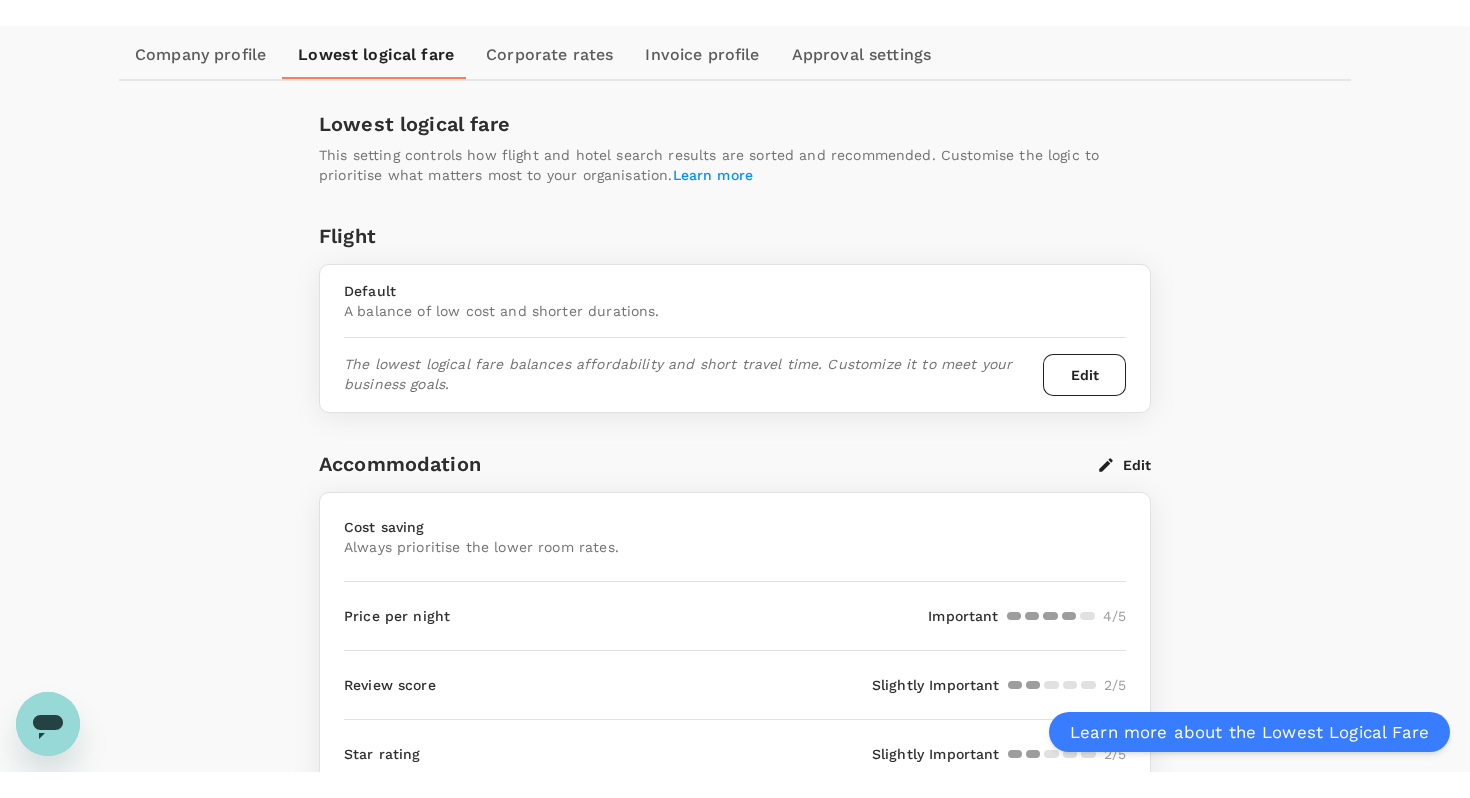 scroll, scrollTop: 0, scrollLeft: 0, axis: both 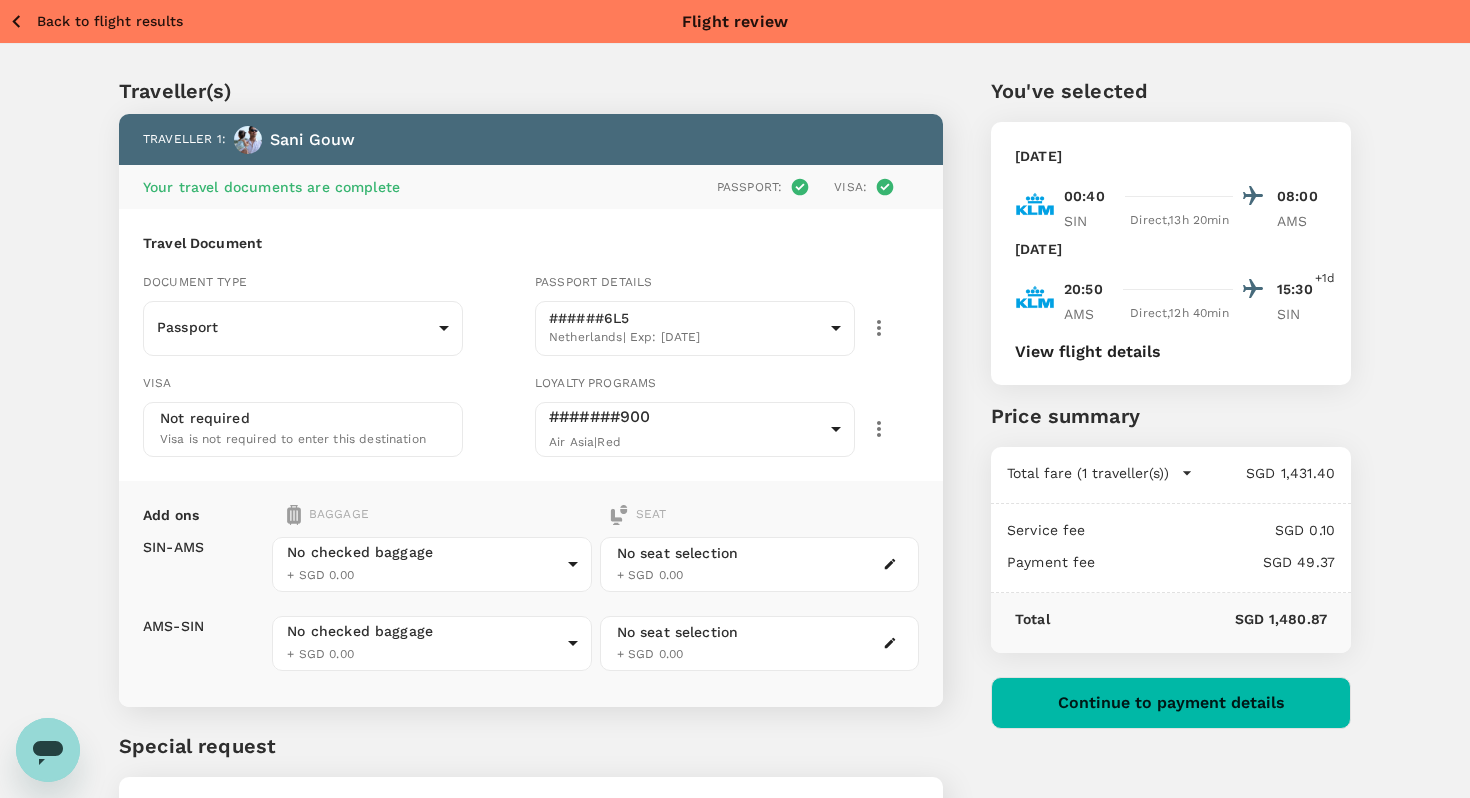 click on "Traveller(s)" at bounding box center (531, 91) 